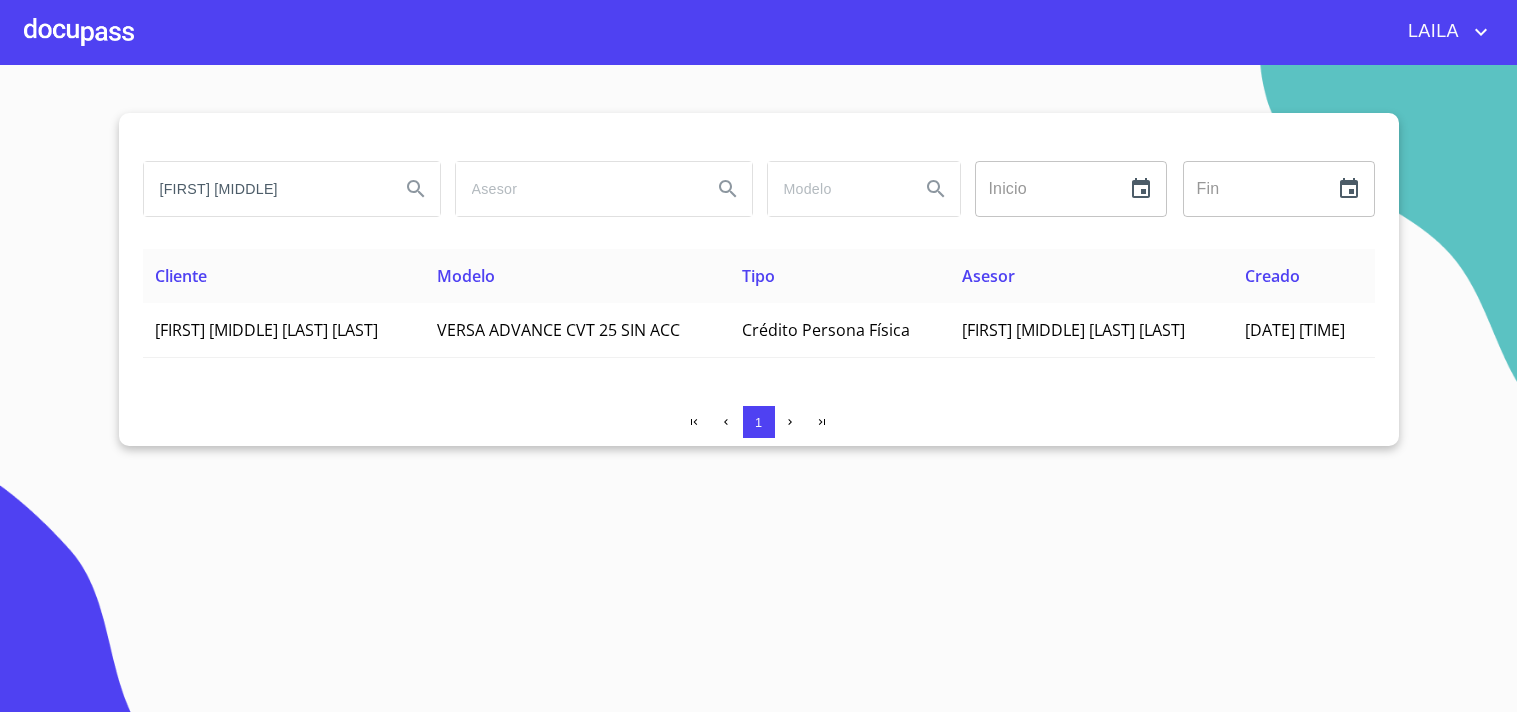 scroll, scrollTop: 0, scrollLeft: 0, axis: both 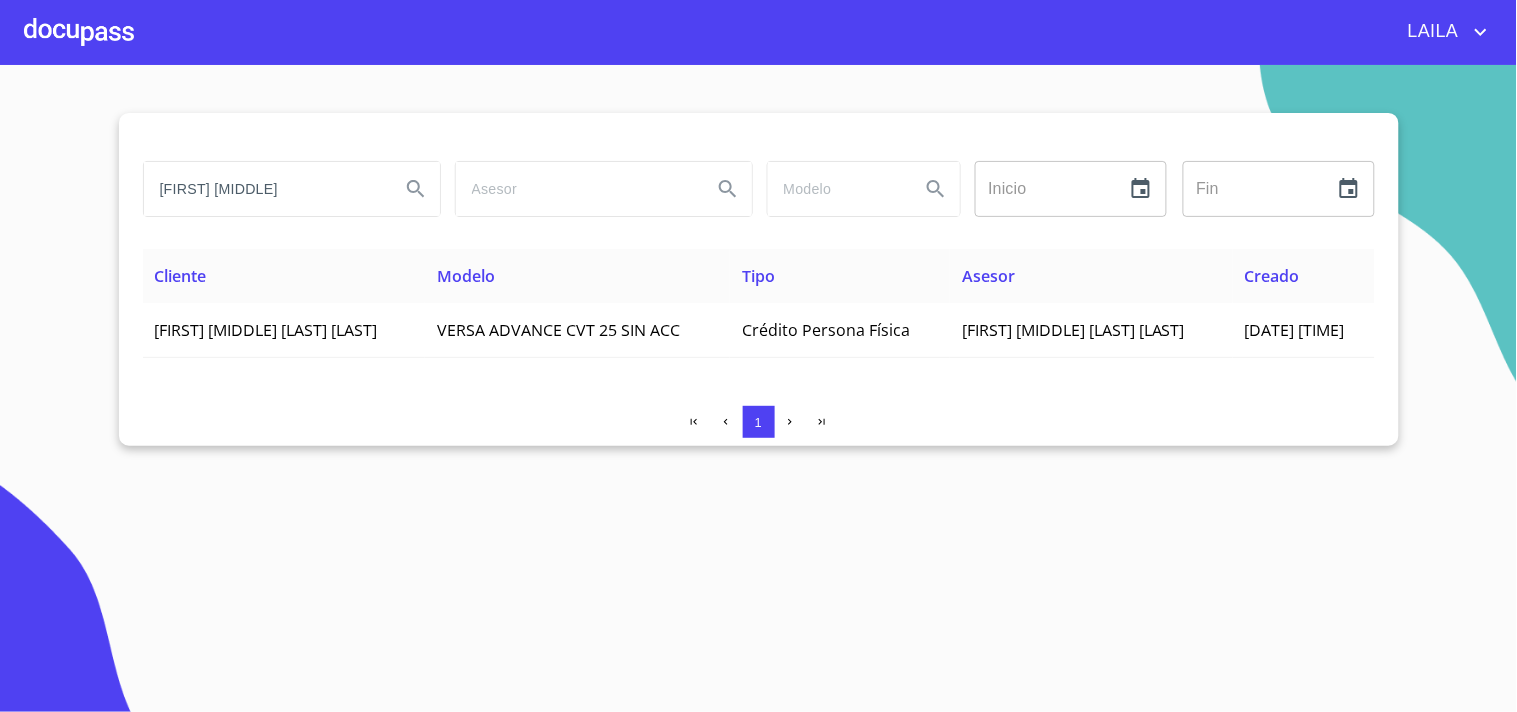 click on "[FIRST] [MIDDLE]" at bounding box center [264, 189] 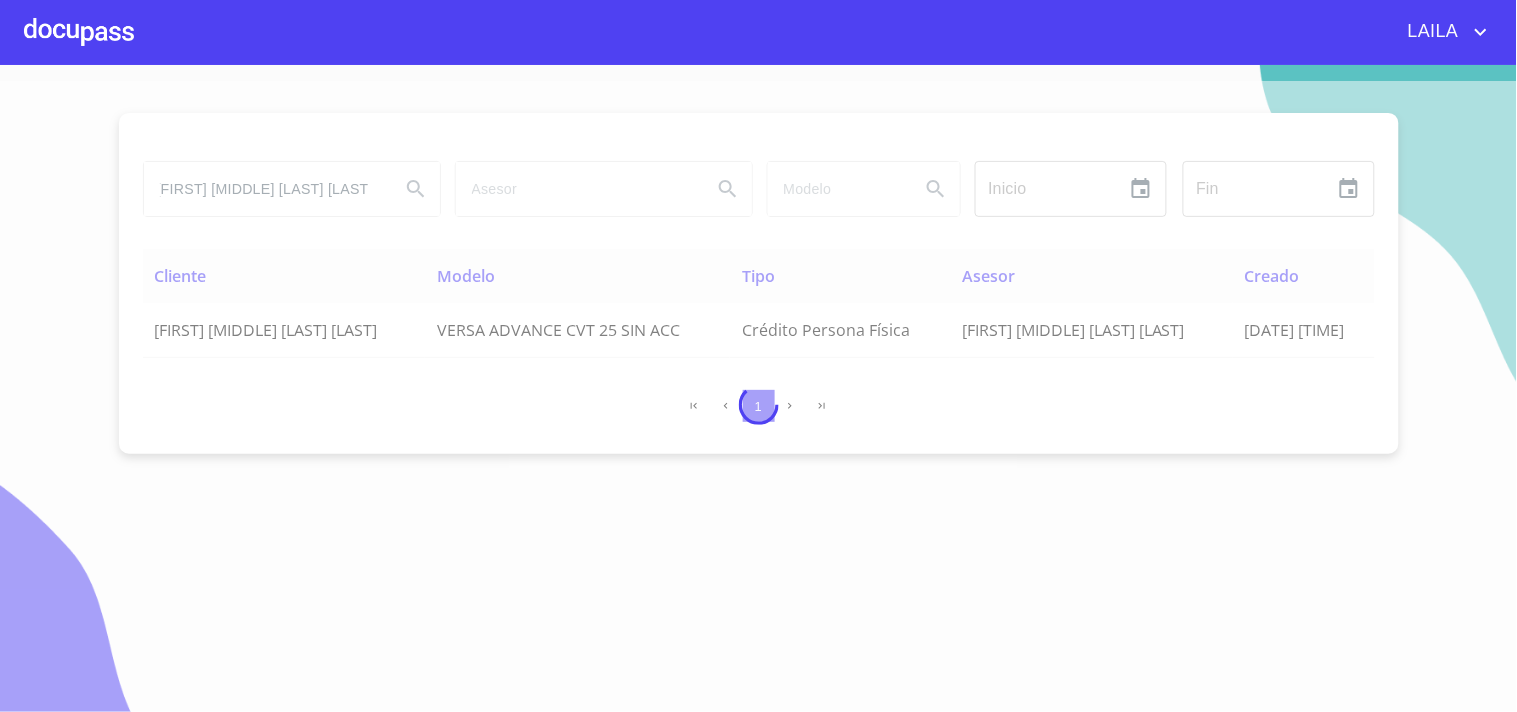 scroll, scrollTop: 0, scrollLeft: 0, axis: both 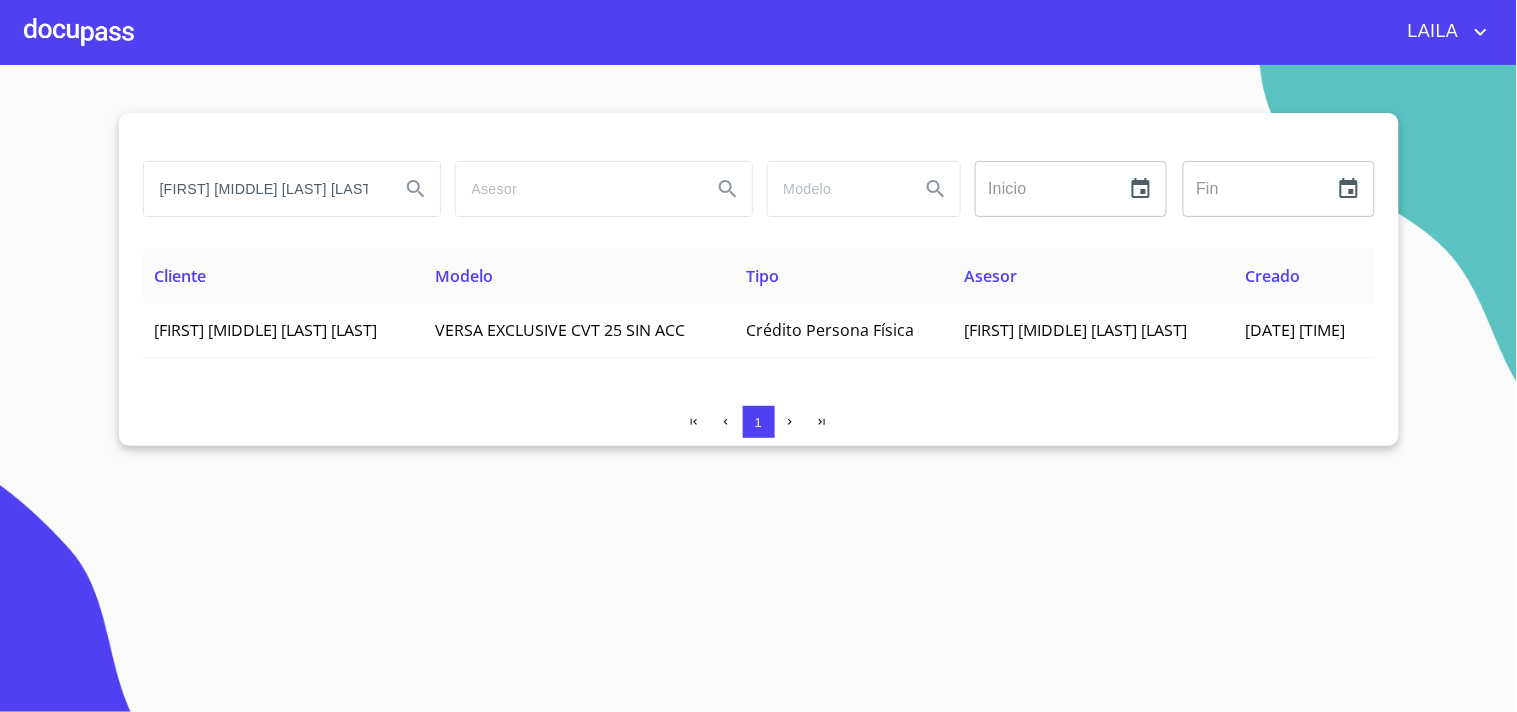 click on "[FIRST] [MIDDLE] [LAST] [LAST]" at bounding box center (264, 189) 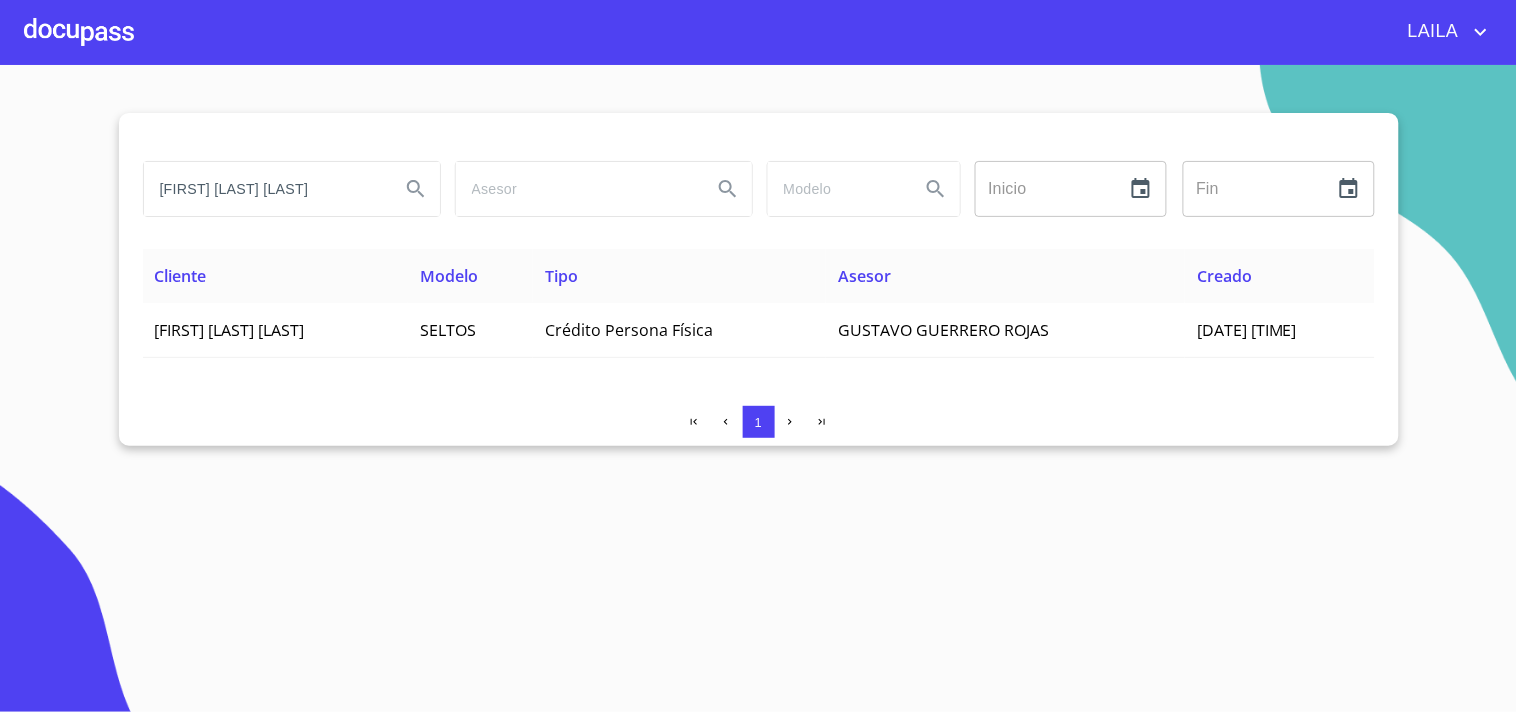 click on "[FIRST] [LAST] [LAST]" at bounding box center [264, 189] 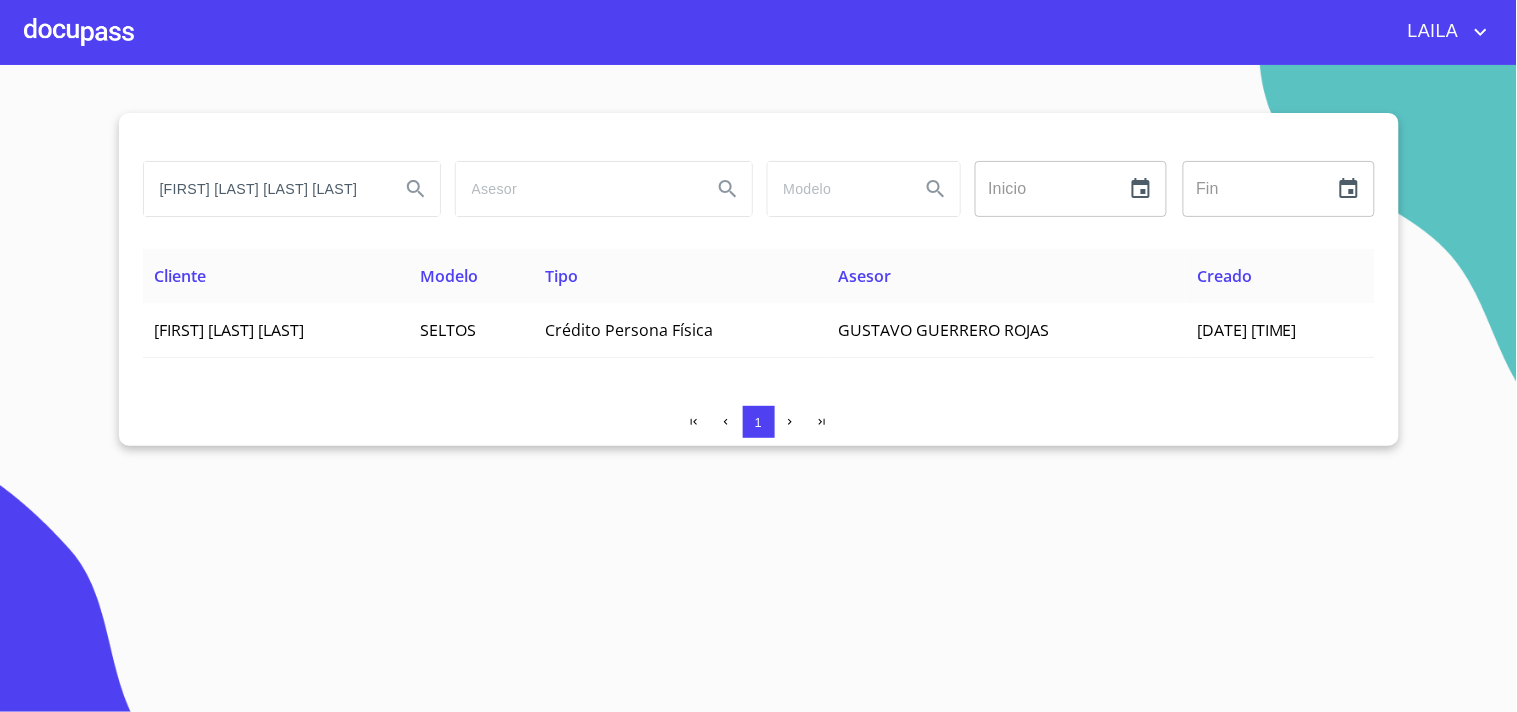 scroll, scrollTop: 0, scrollLeft: 135, axis: horizontal 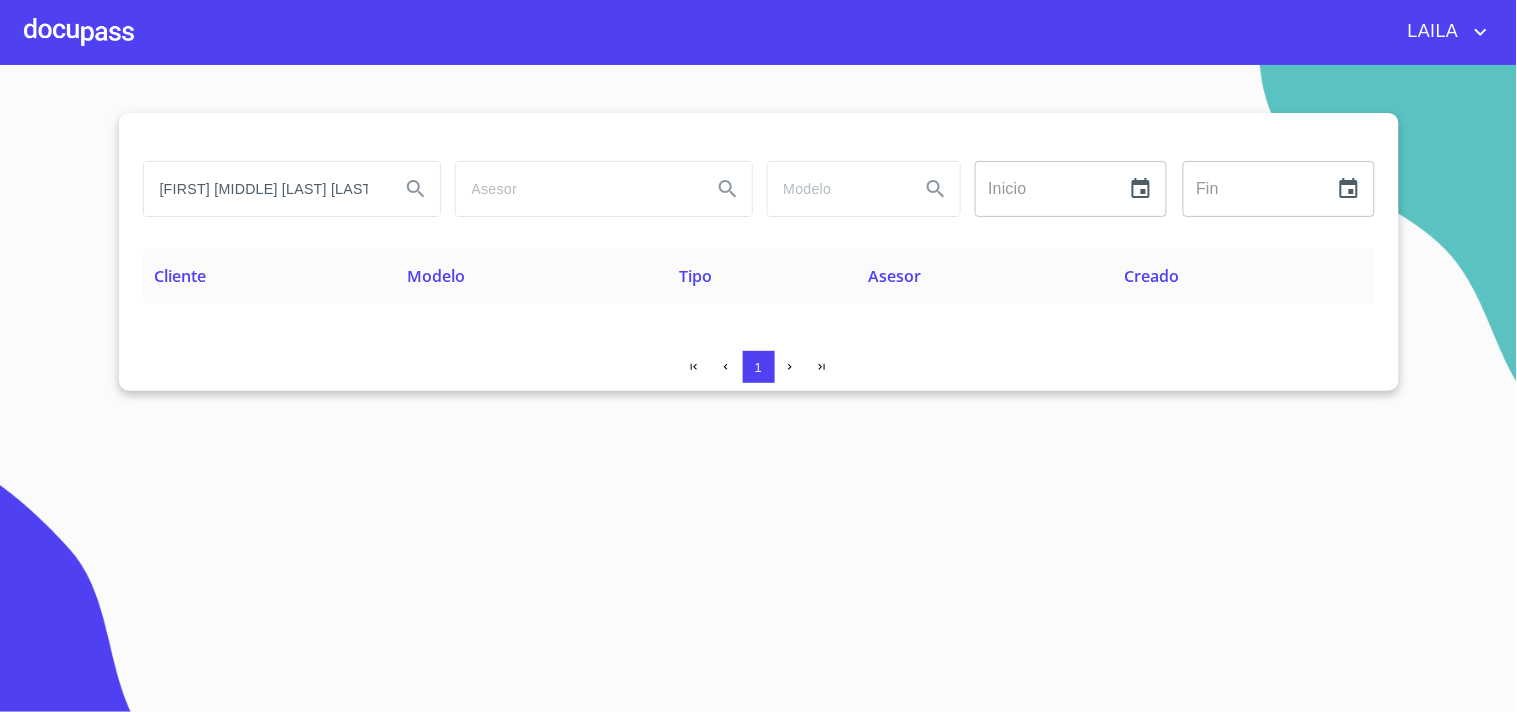 click on "[FIRST] [MIDDLE] [LAST] [LAST]" at bounding box center (264, 189) 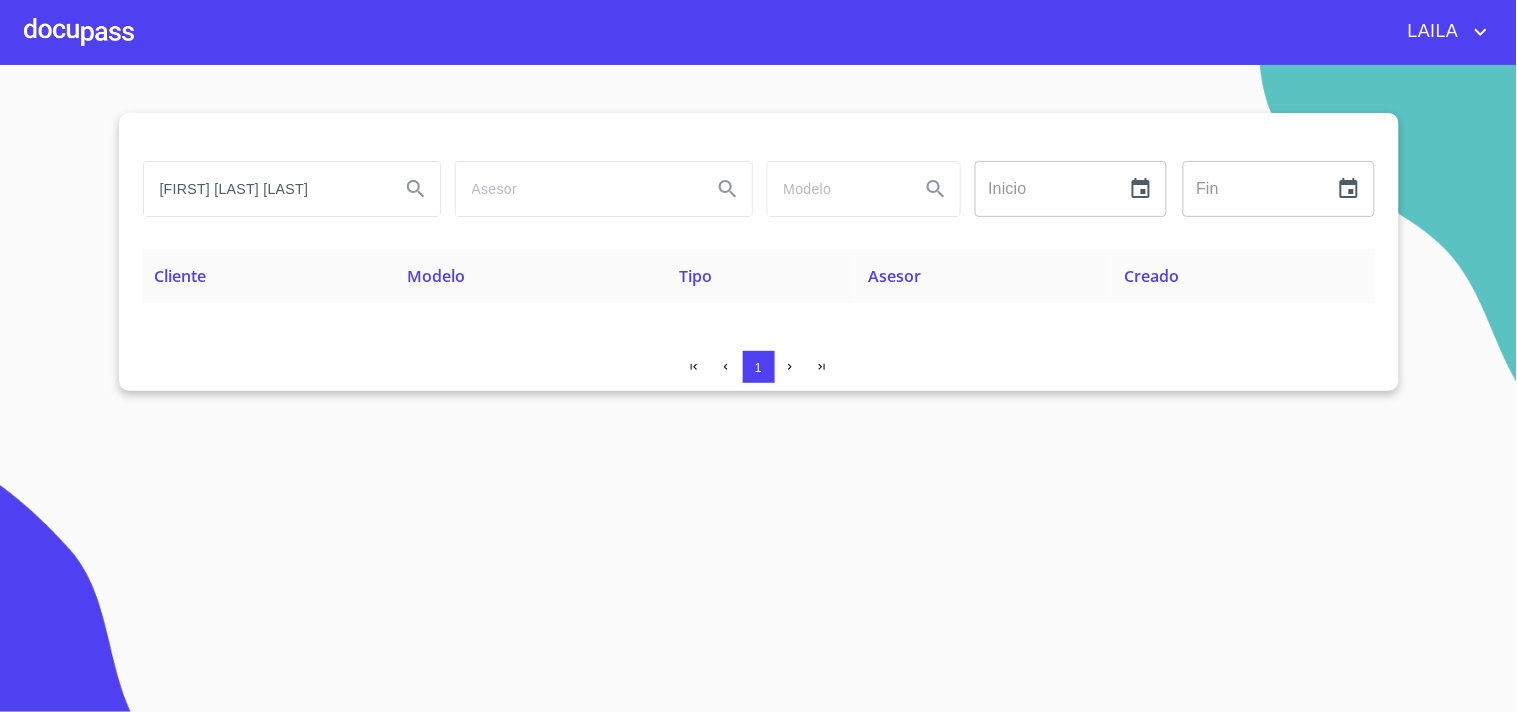 scroll, scrollTop: 0, scrollLeft: 25, axis: horizontal 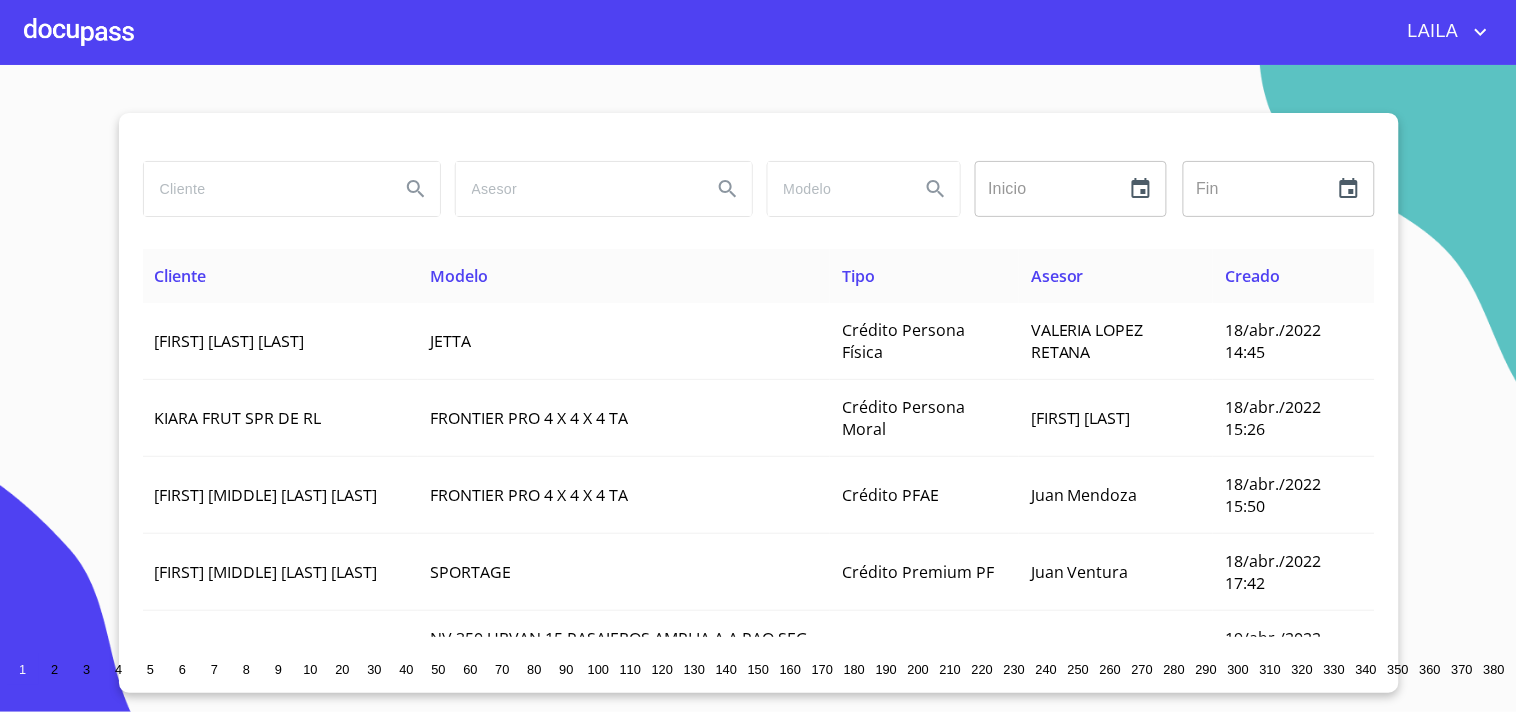 paste on "[FIRST] [MIDDLE] [LAST] [LAST]" 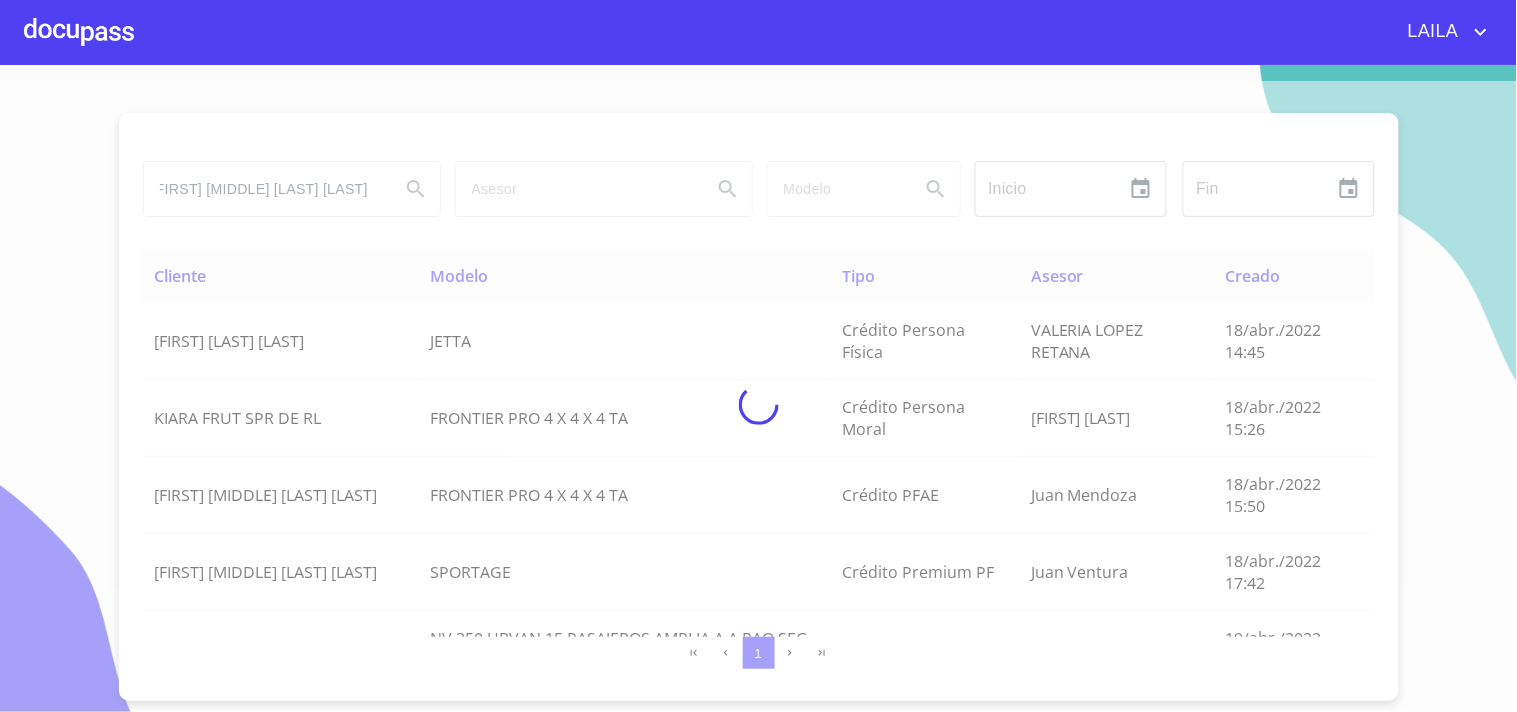 scroll, scrollTop: 0, scrollLeft: 0, axis: both 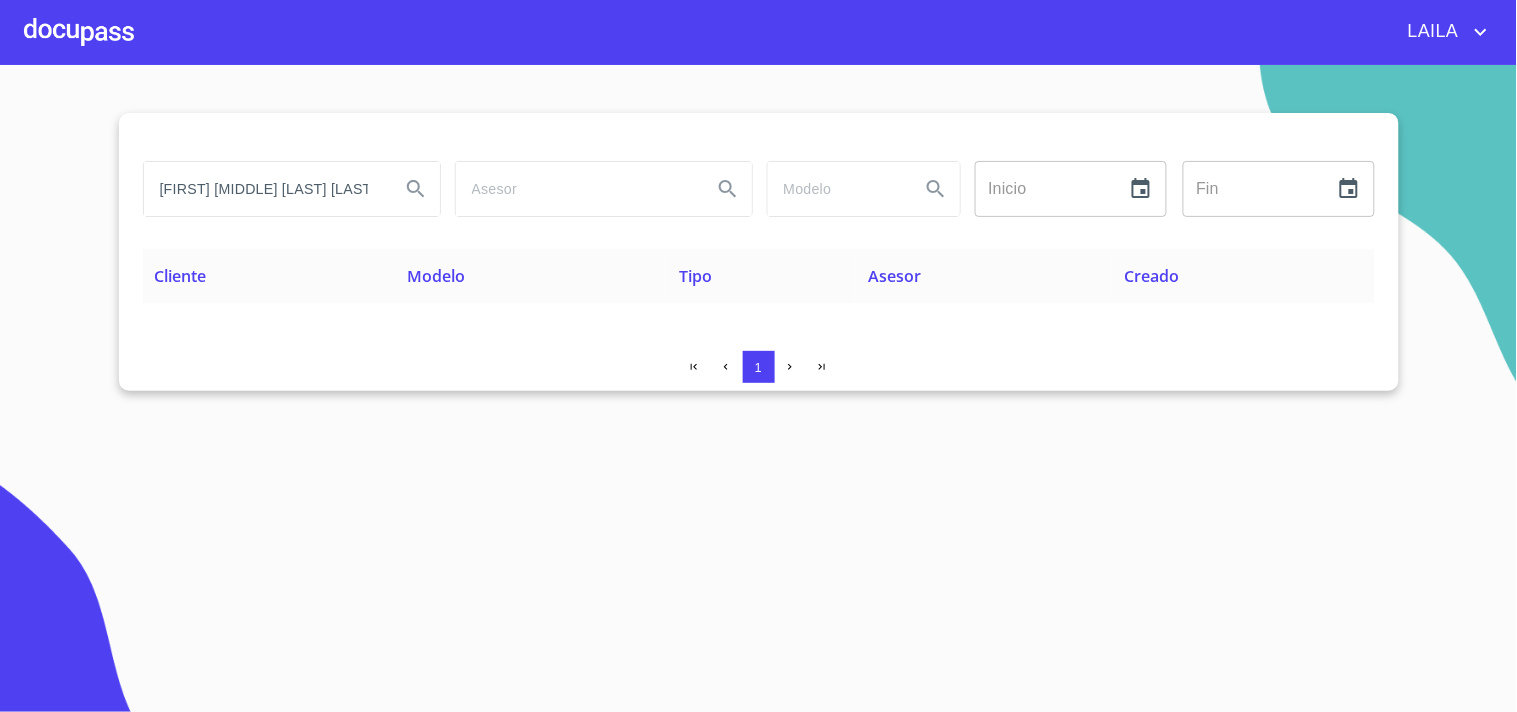 click on "[FIRST] [MIDDLE] [LAST] [LAST]" at bounding box center [264, 189] 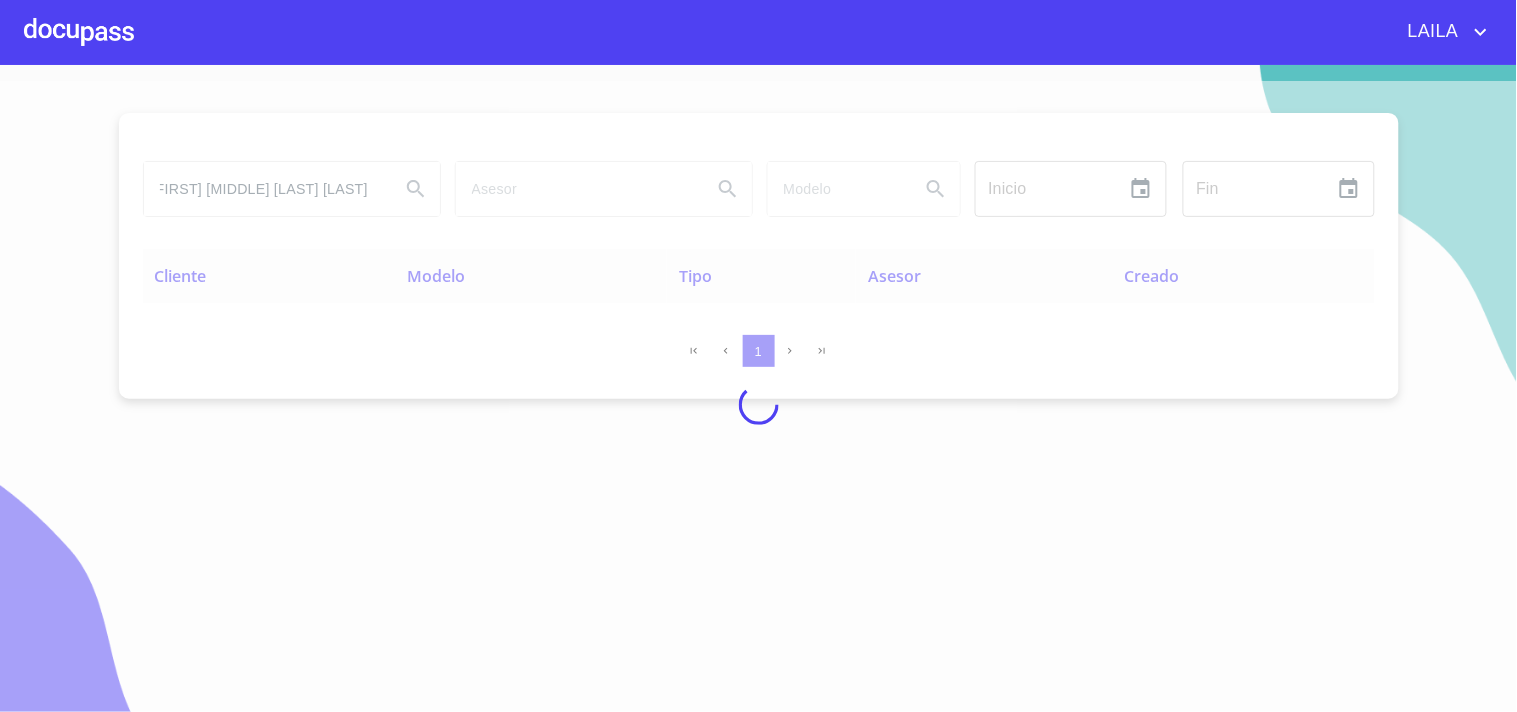 scroll, scrollTop: 0, scrollLeft: 0, axis: both 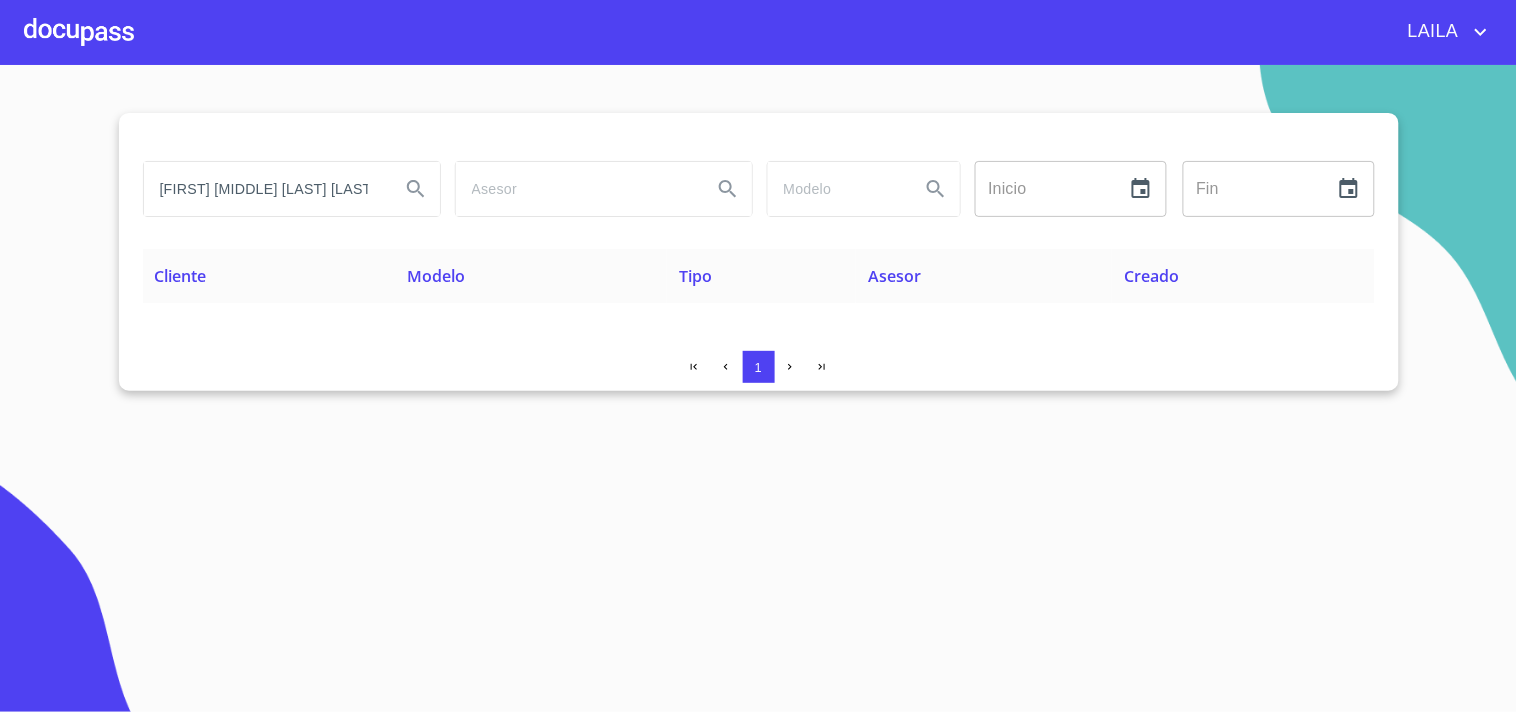 click on "[FIRST] [MIDDLE] [LAST] [LAST]" at bounding box center (264, 189) 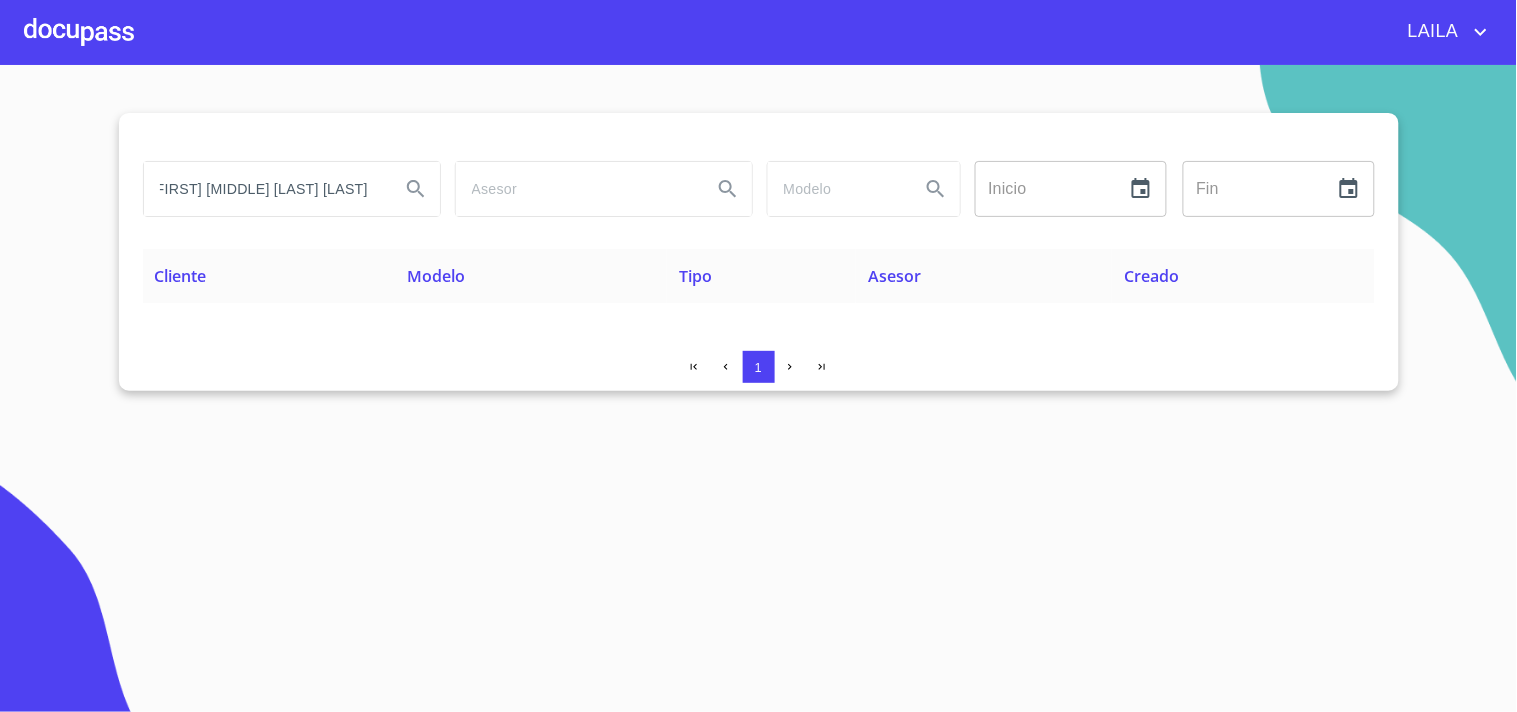 drag, startPoint x: 271, startPoint y: 186, endPoint x: 447, endPoint y: 181, distance: 176.07101 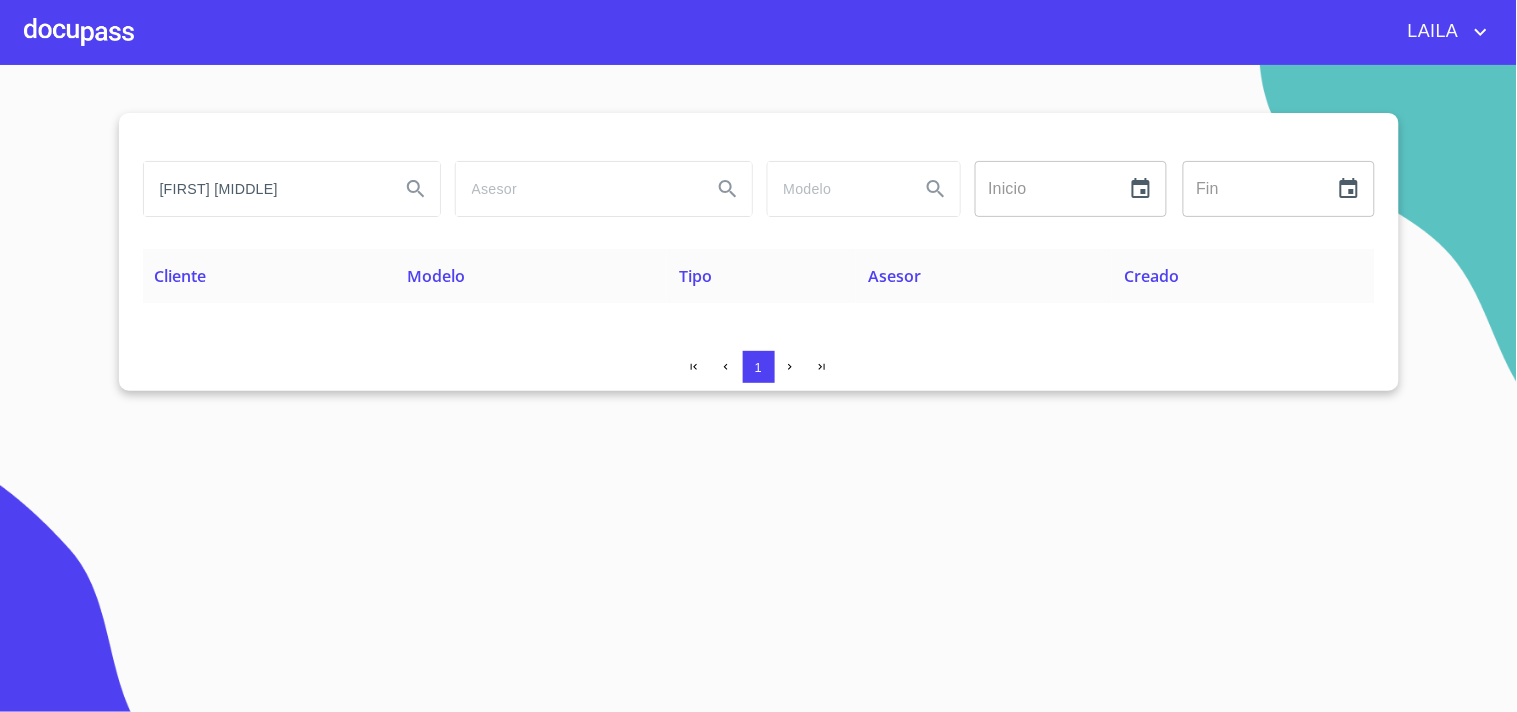 scroll, scrollTop: 0, scrollLeft: 0, axis: both 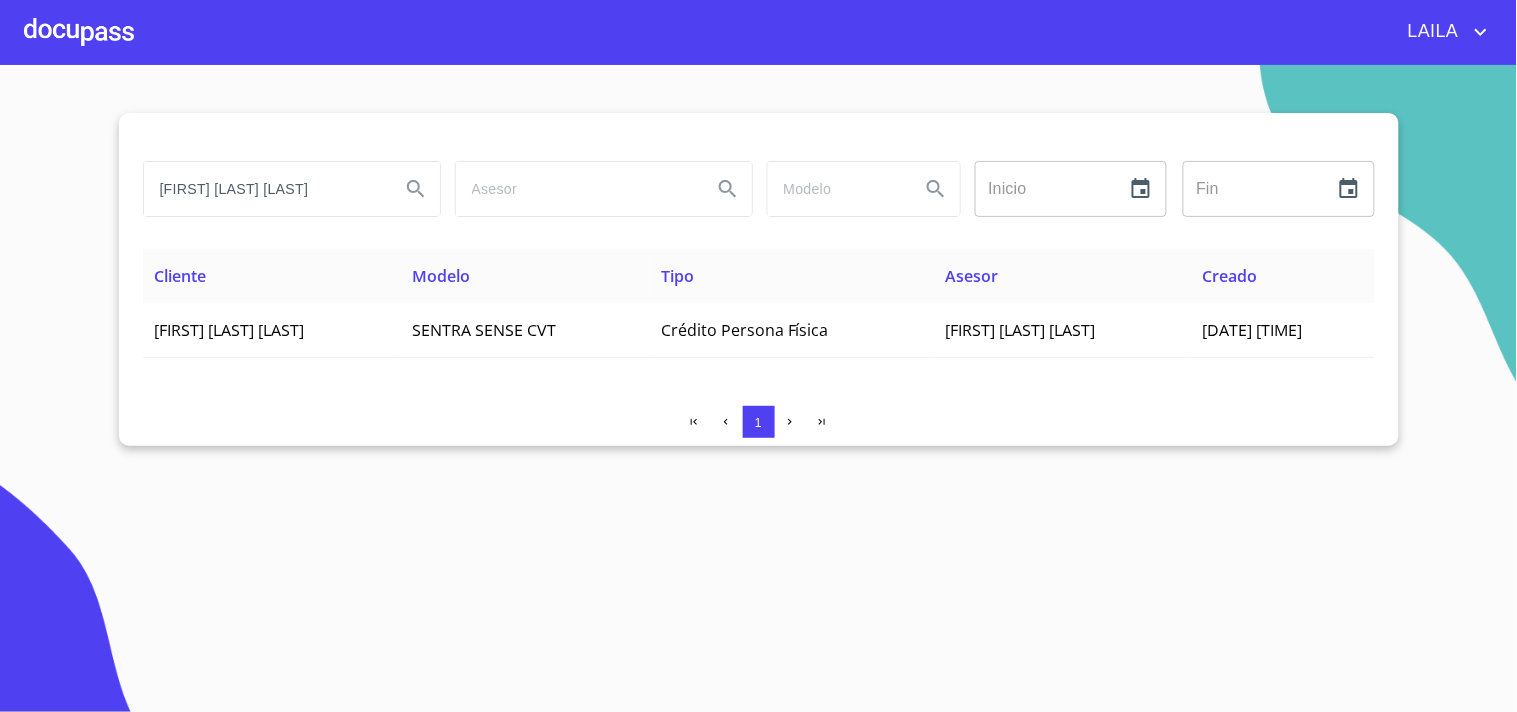 click on "[FIRST] [LAST] [LAST]" at bounding box center (264, 189) 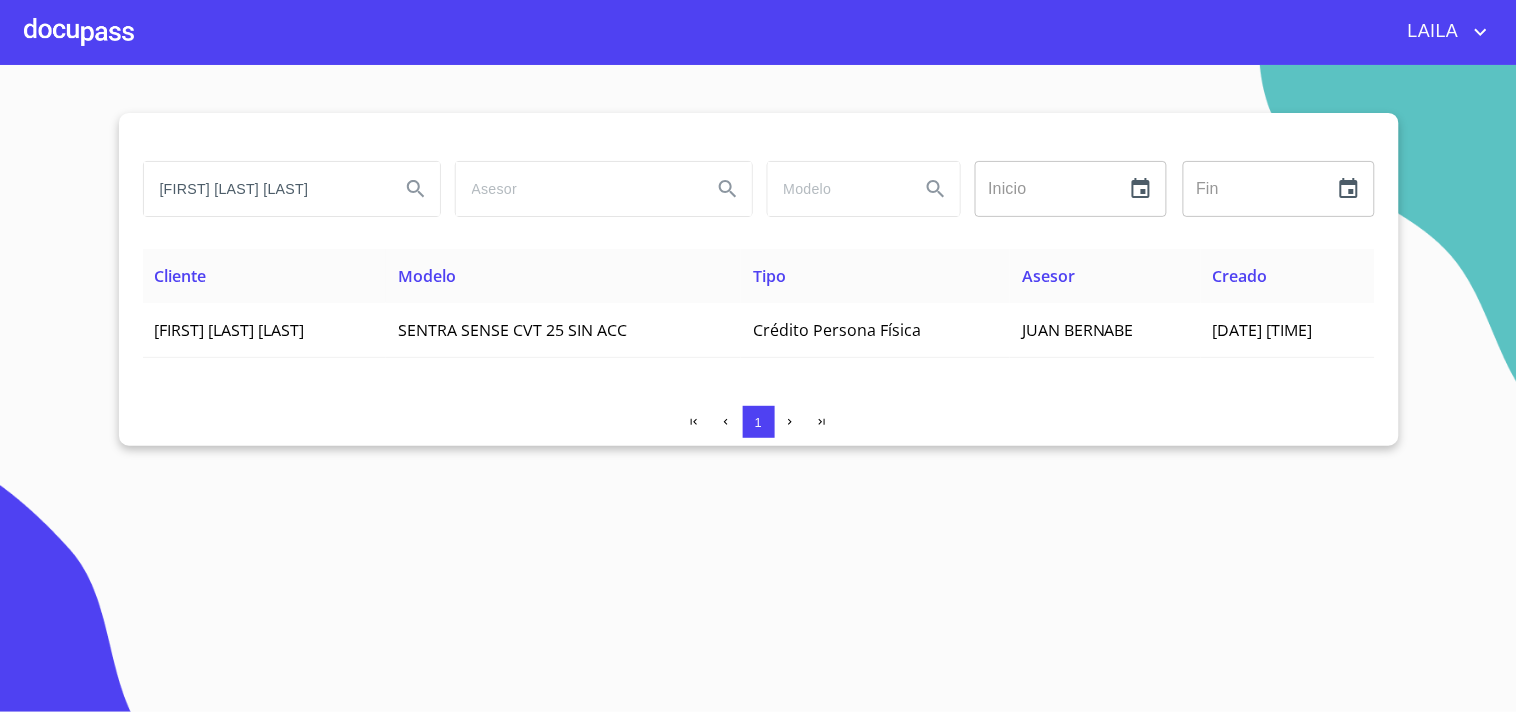 click on "[FIRST] [LAST] [LAST]" at bounding box center [264, 189] 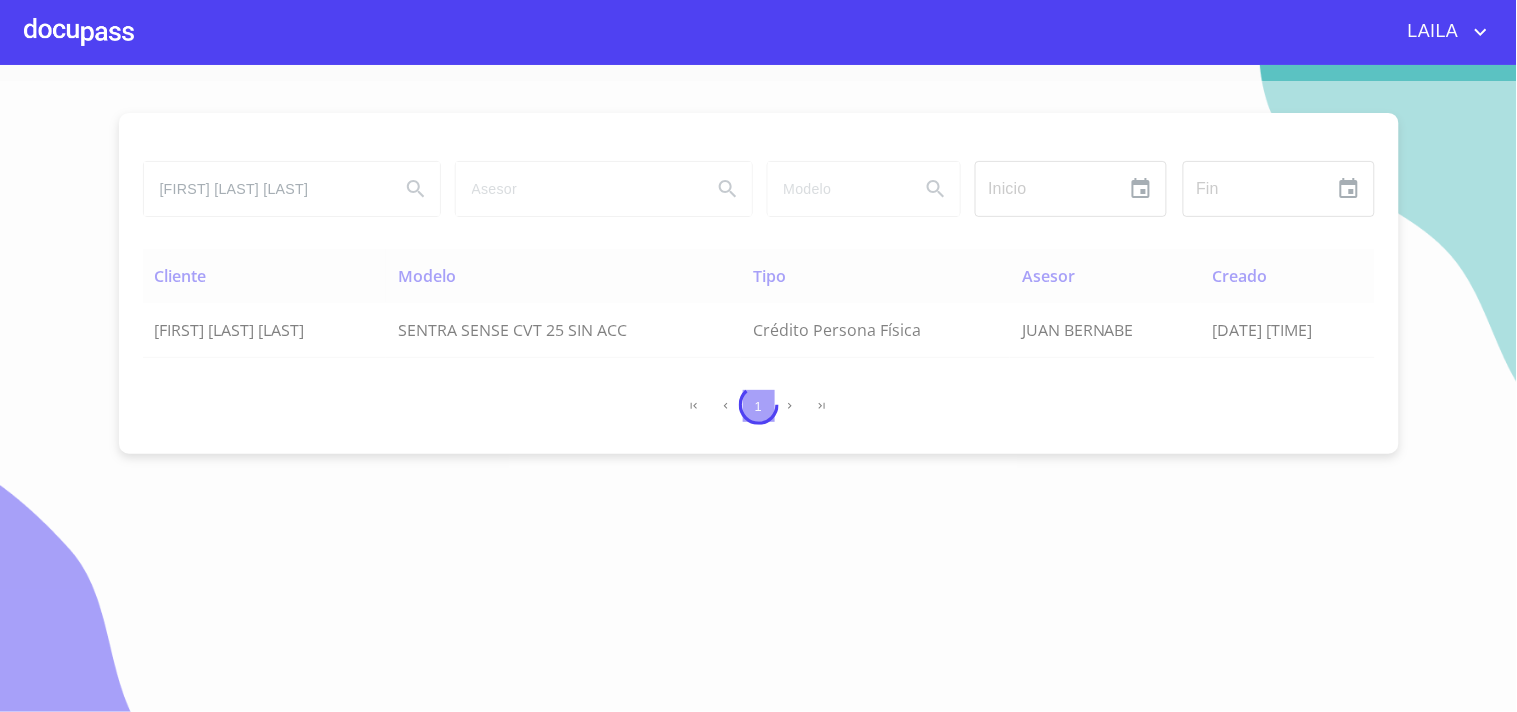 scroll, scrollTop: 0, scrollLeft: 0, axis: both 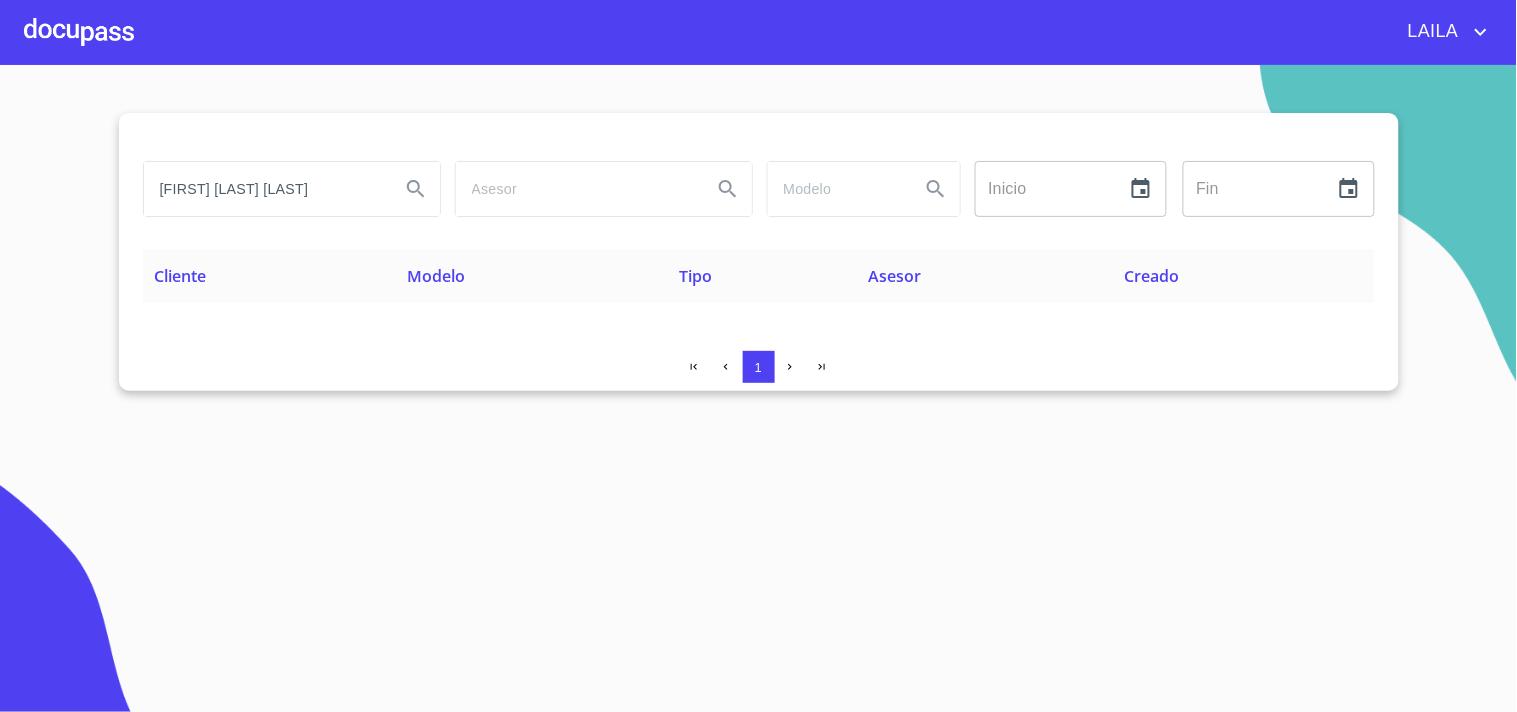 click on "[FIRST] [LAST] [LAST]" at bounding box center (264, 189) 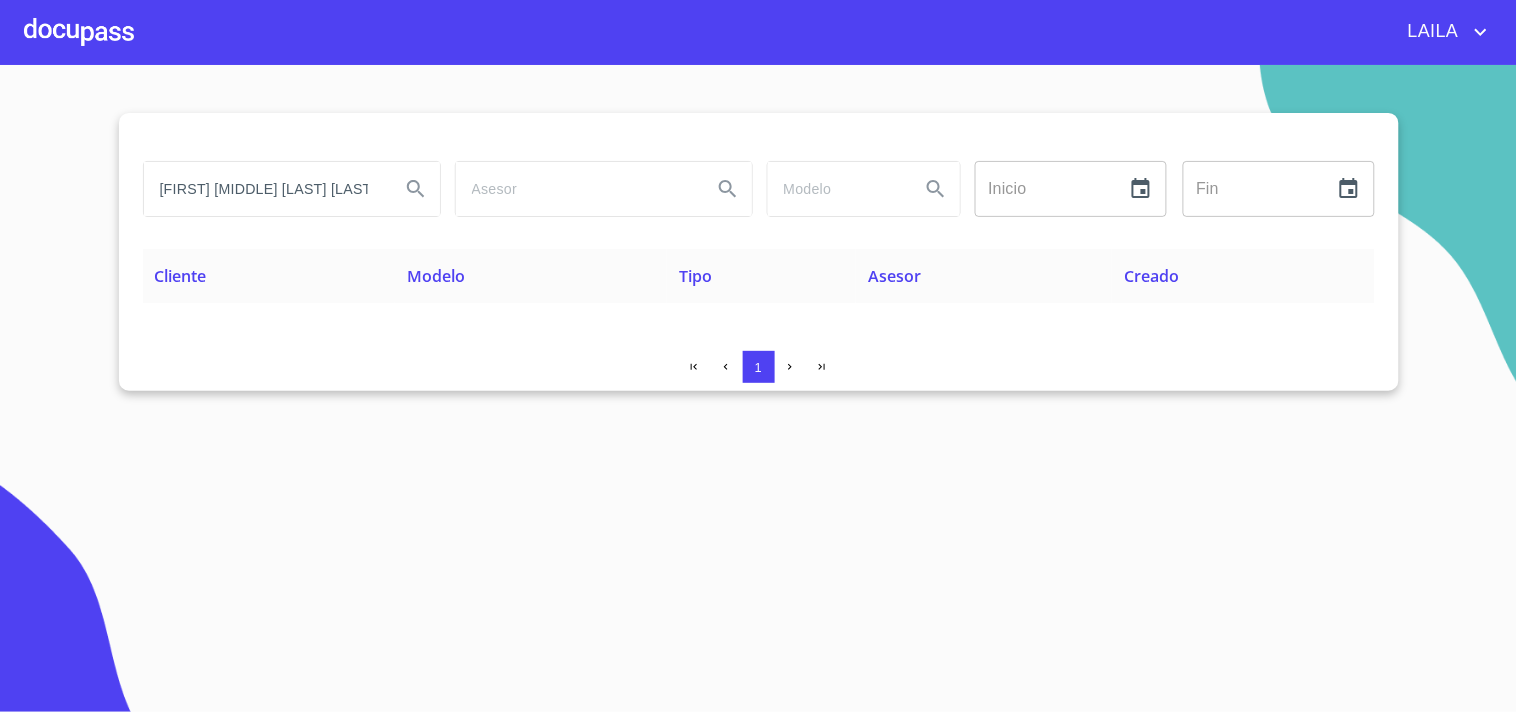 scroll, scrollTop: 0, scrollLeft: 56, axis: horizontal 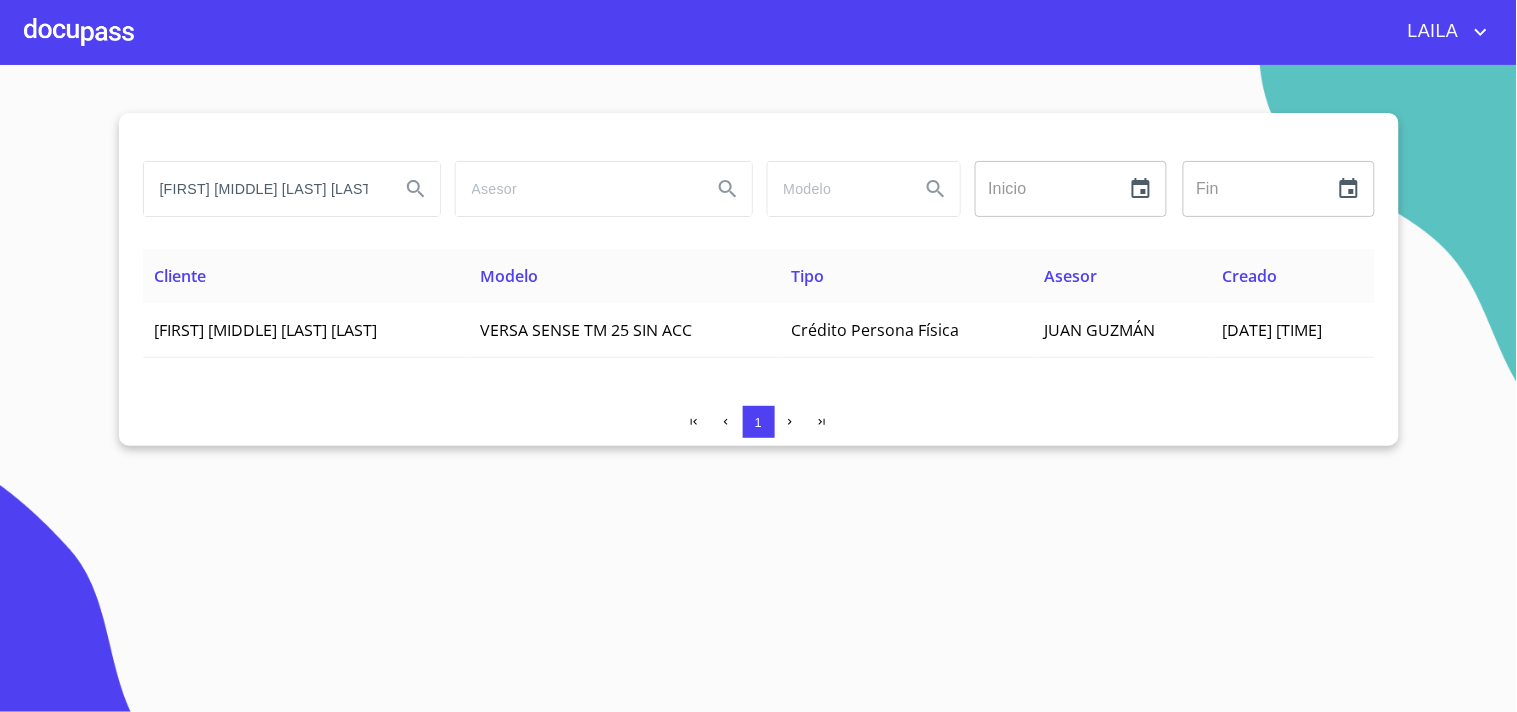 click on "[FIRST] [MIDDLE] [LAST] [LAST]" at bounding box center (264, 189) 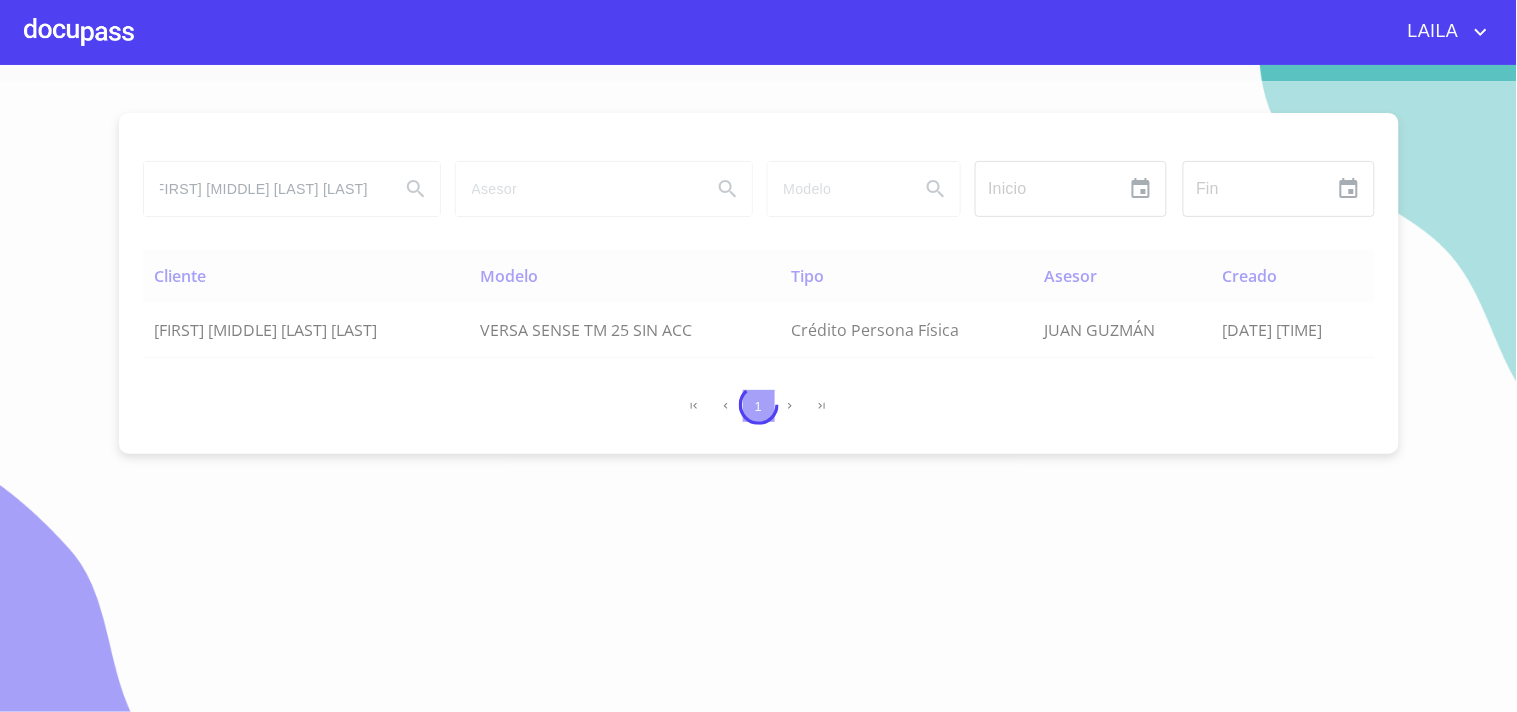 scroll, scrollTop: 0, scrollLeft: 0, axis: both 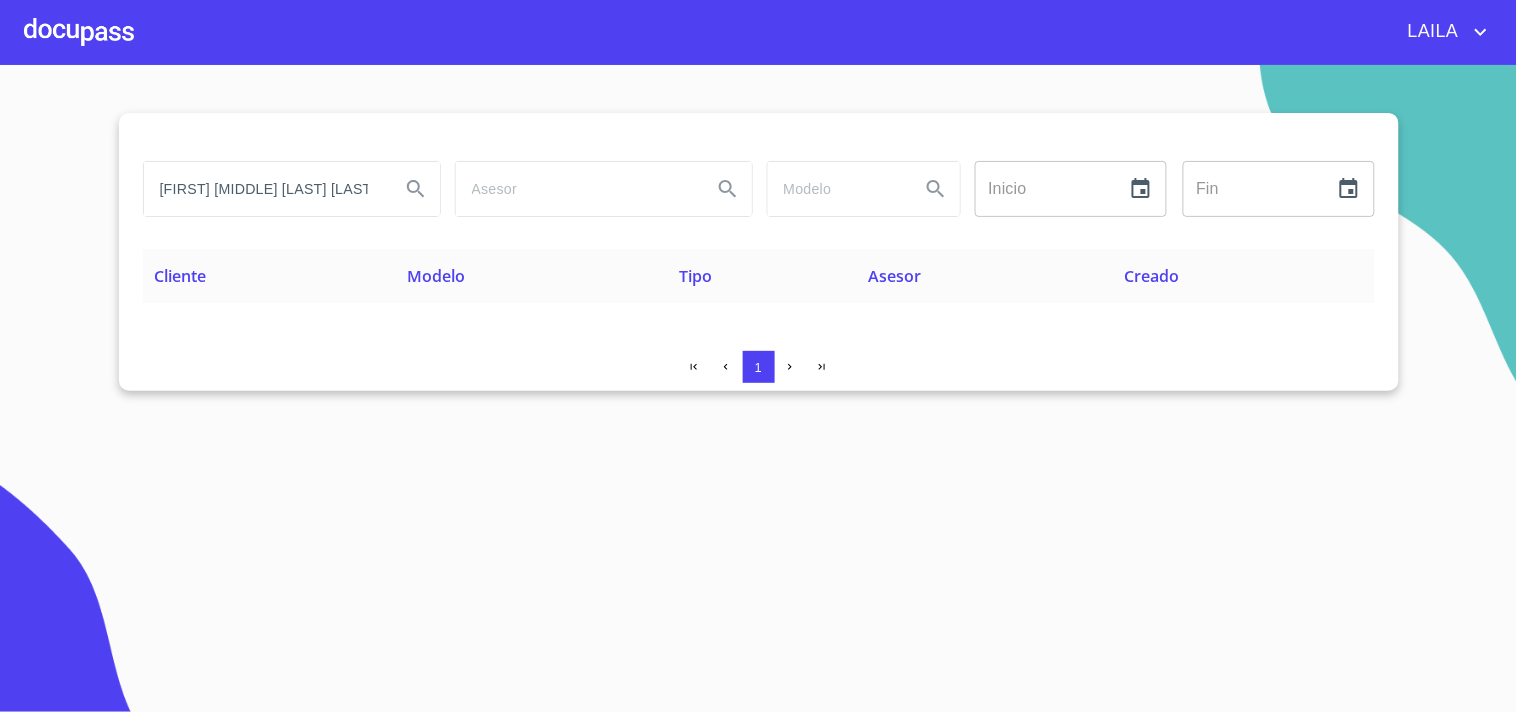click on "[FIRST] [MIDDLE] [LAST] [LAST]" at bounding box center [264, 189] 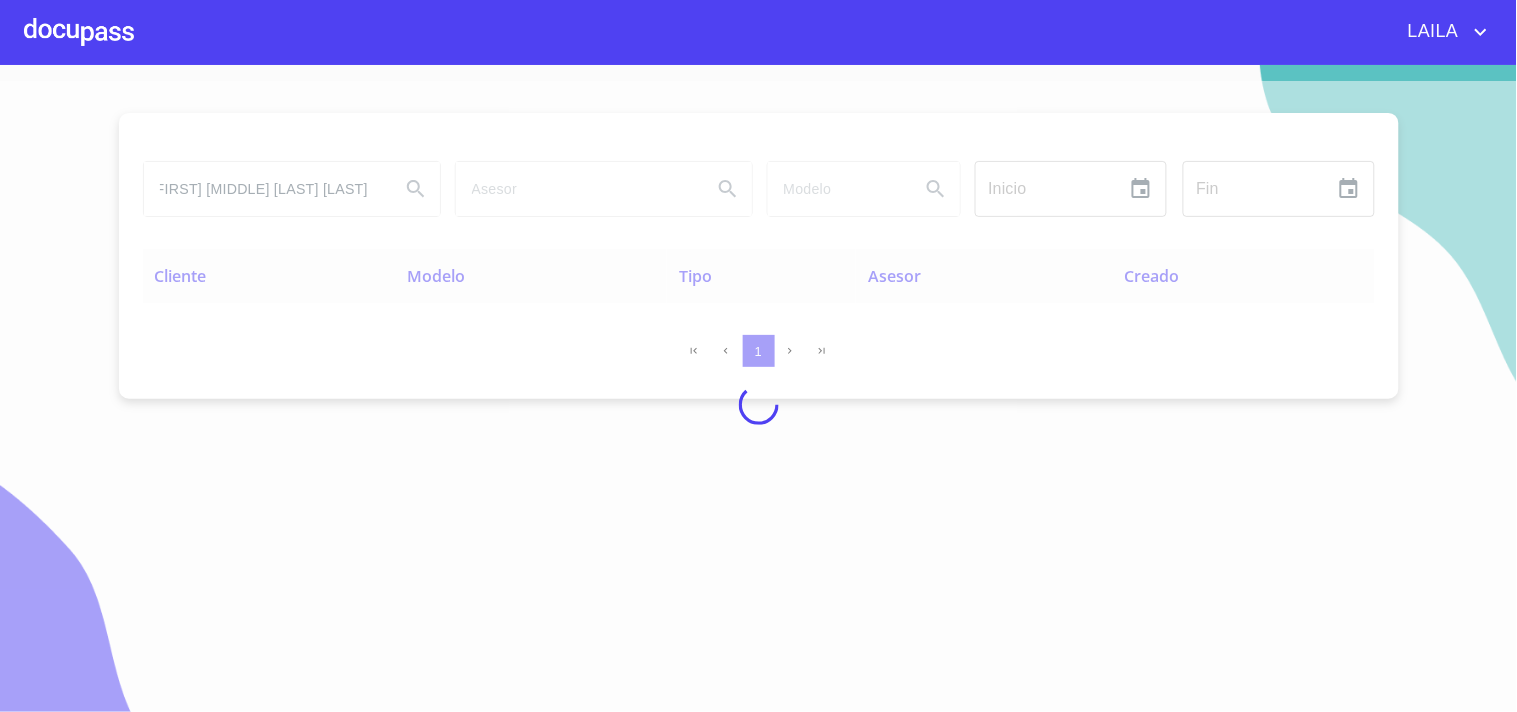 scroll, scrollTop: 0, scrollLeft: 0, axis: both 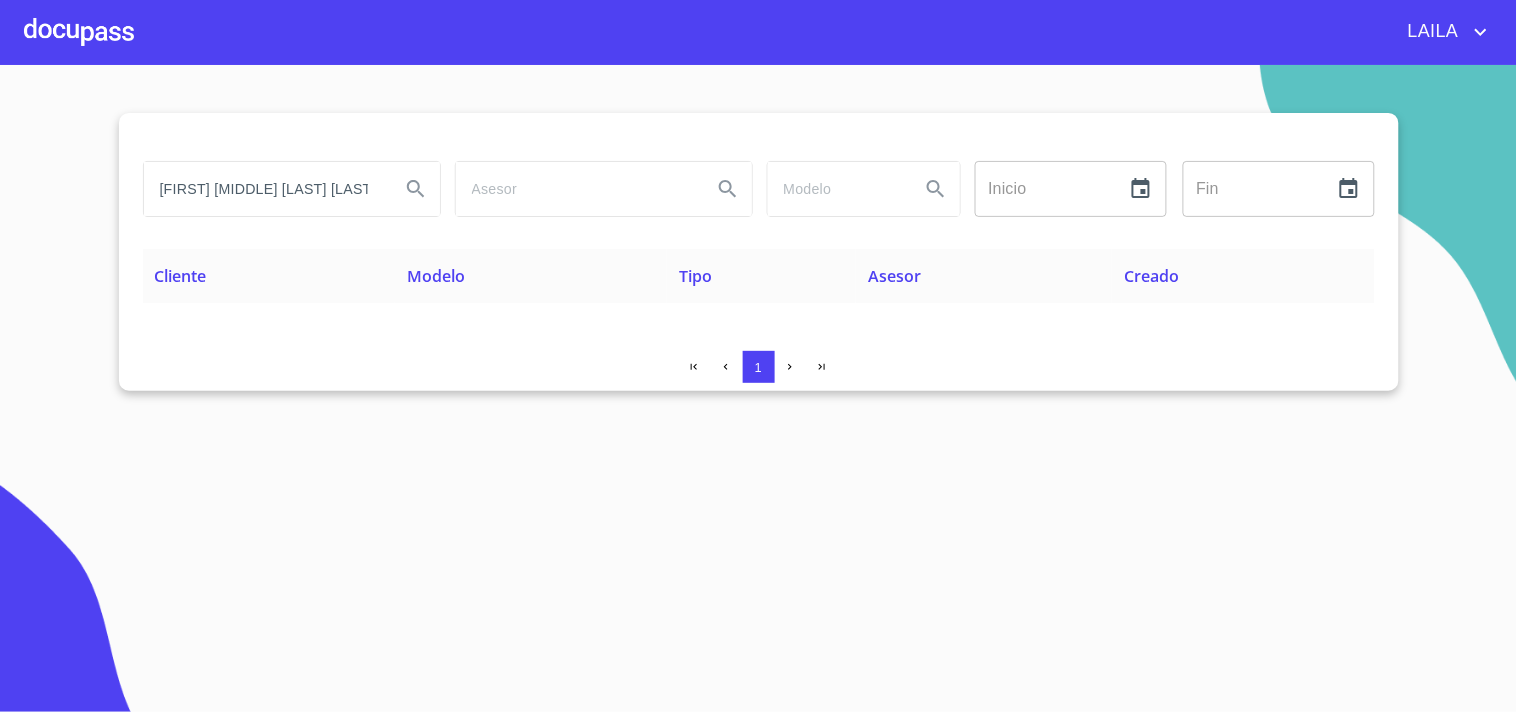 click on "[FIRST] [MIDDLE] [LAST] [LAST] Inicio ​ Fin ​" at bounding box center [759, 201] 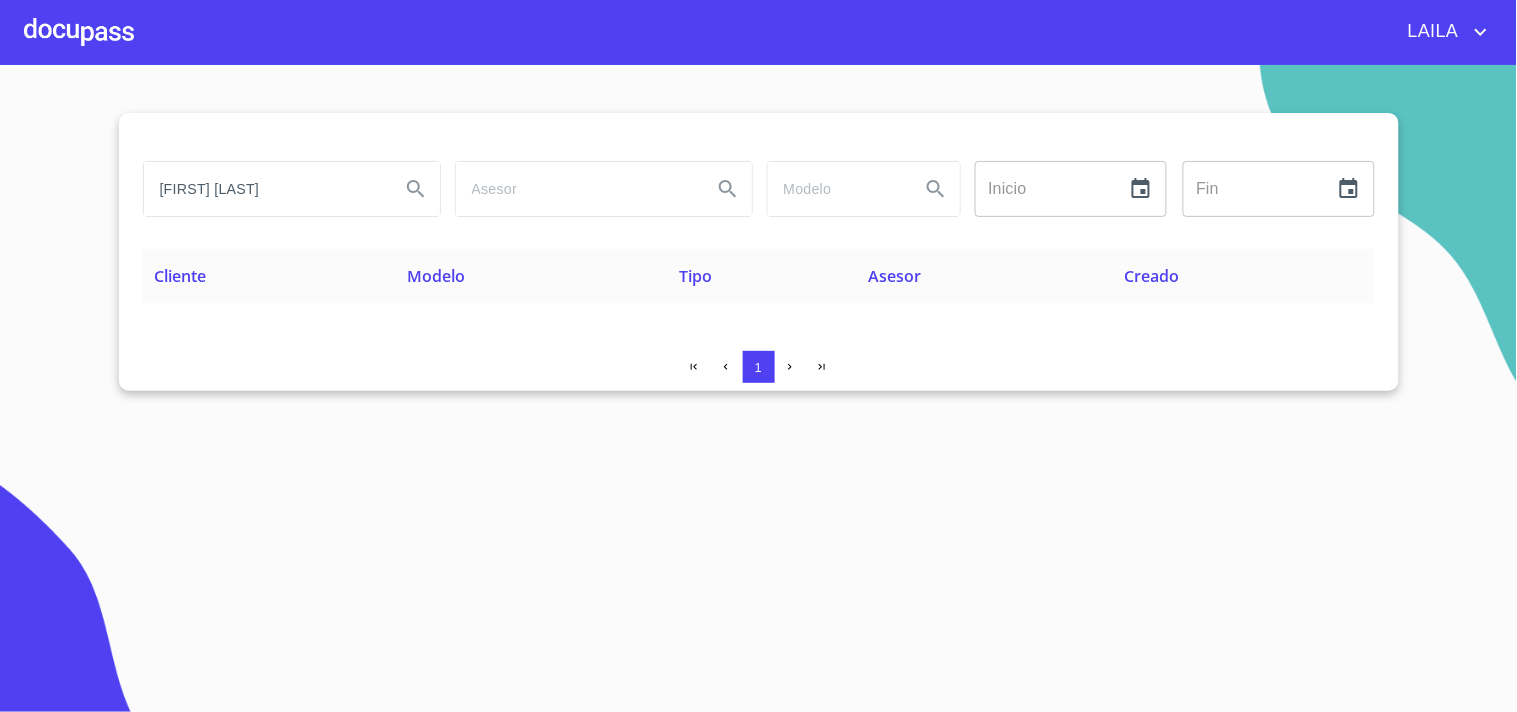 type on "[FIRST] [LAST]" 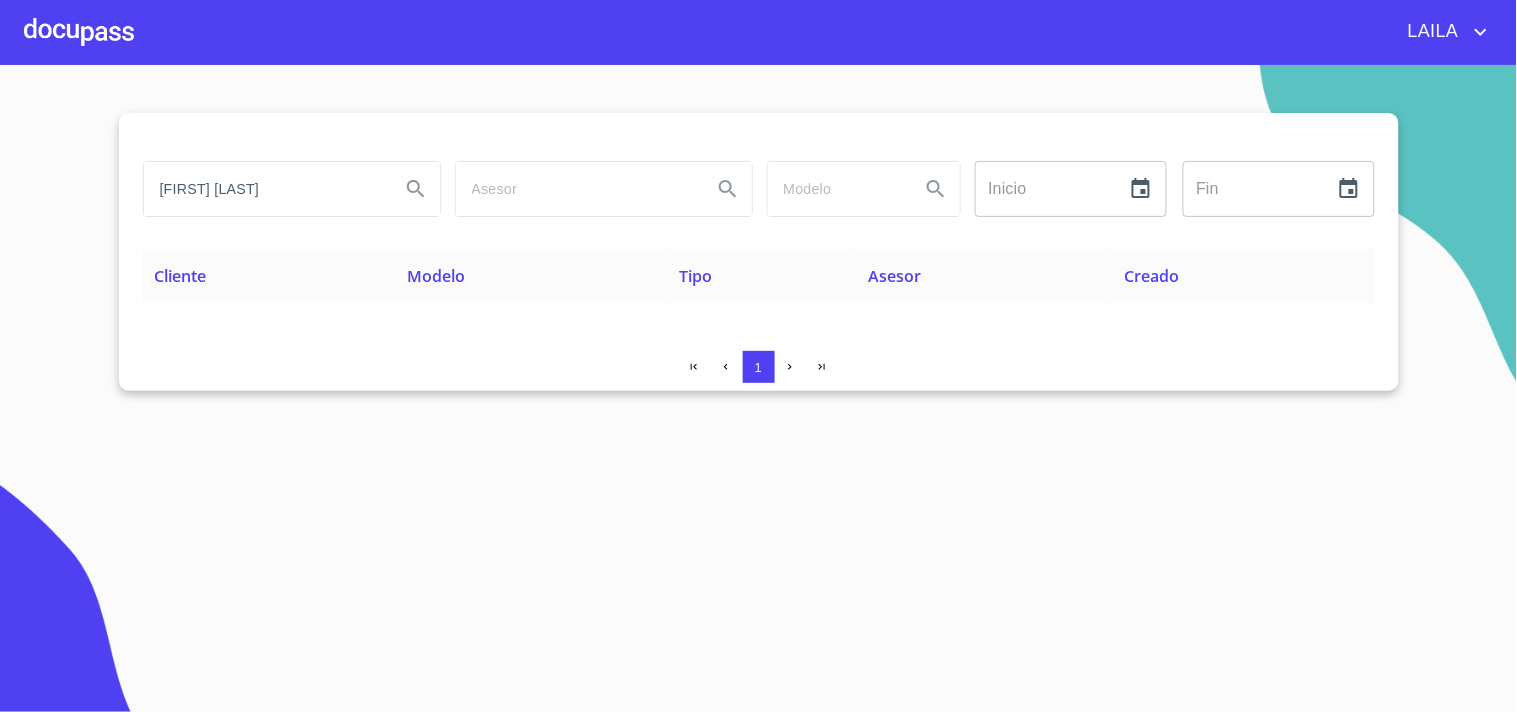 click on "[FIRST] [LAST]" at bounding box center [264, 189] 